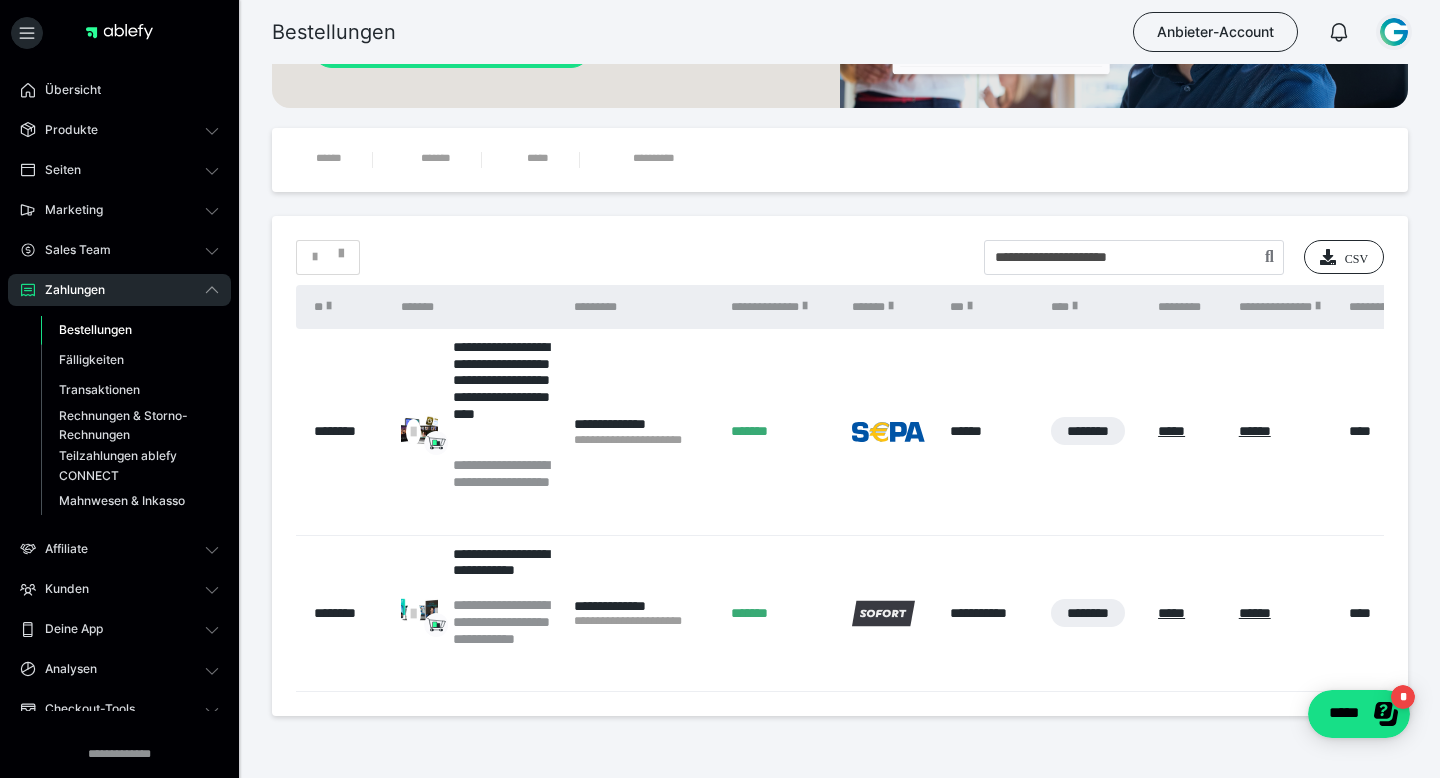 scroll, scrollTop: 0, scrollLeft: 0, axis: both 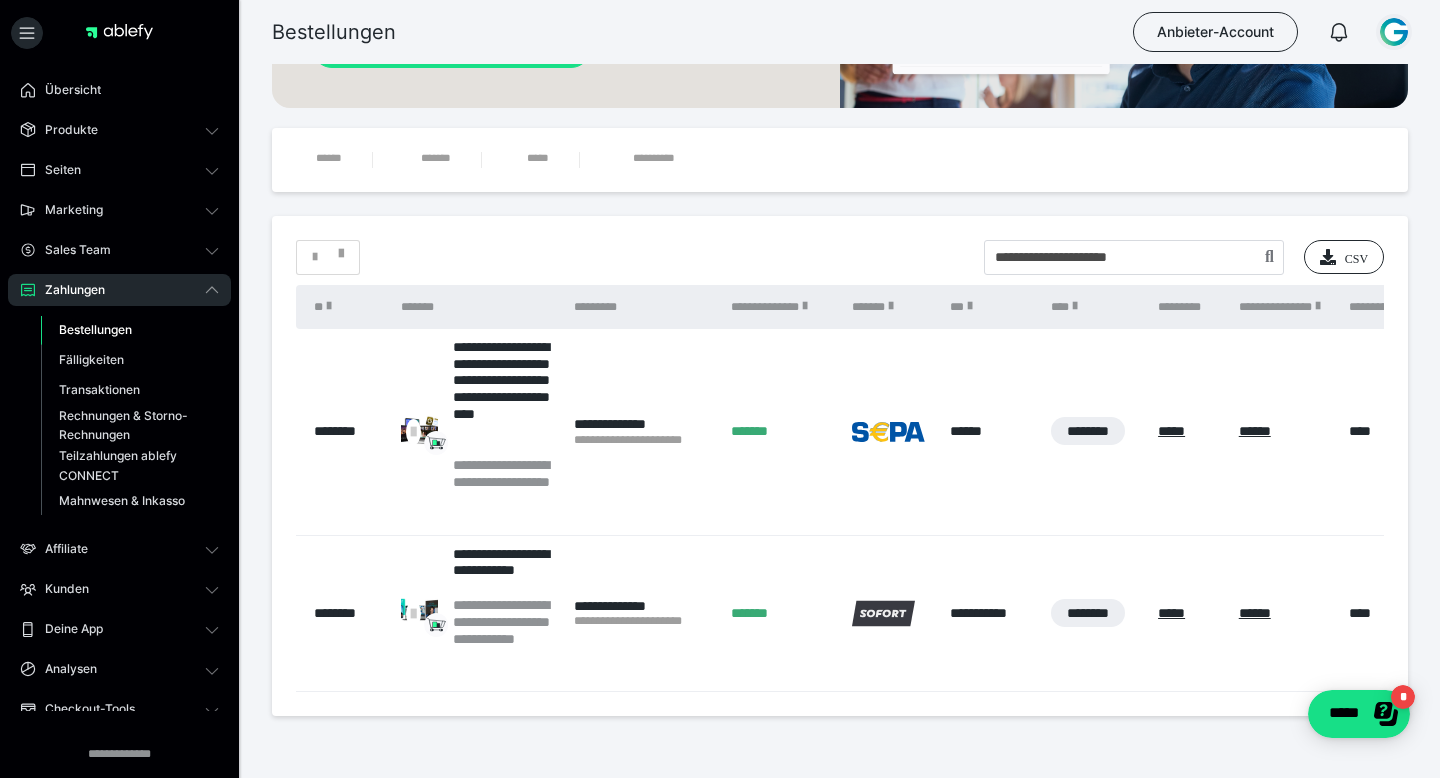 click at bounding box center (1394, 32) 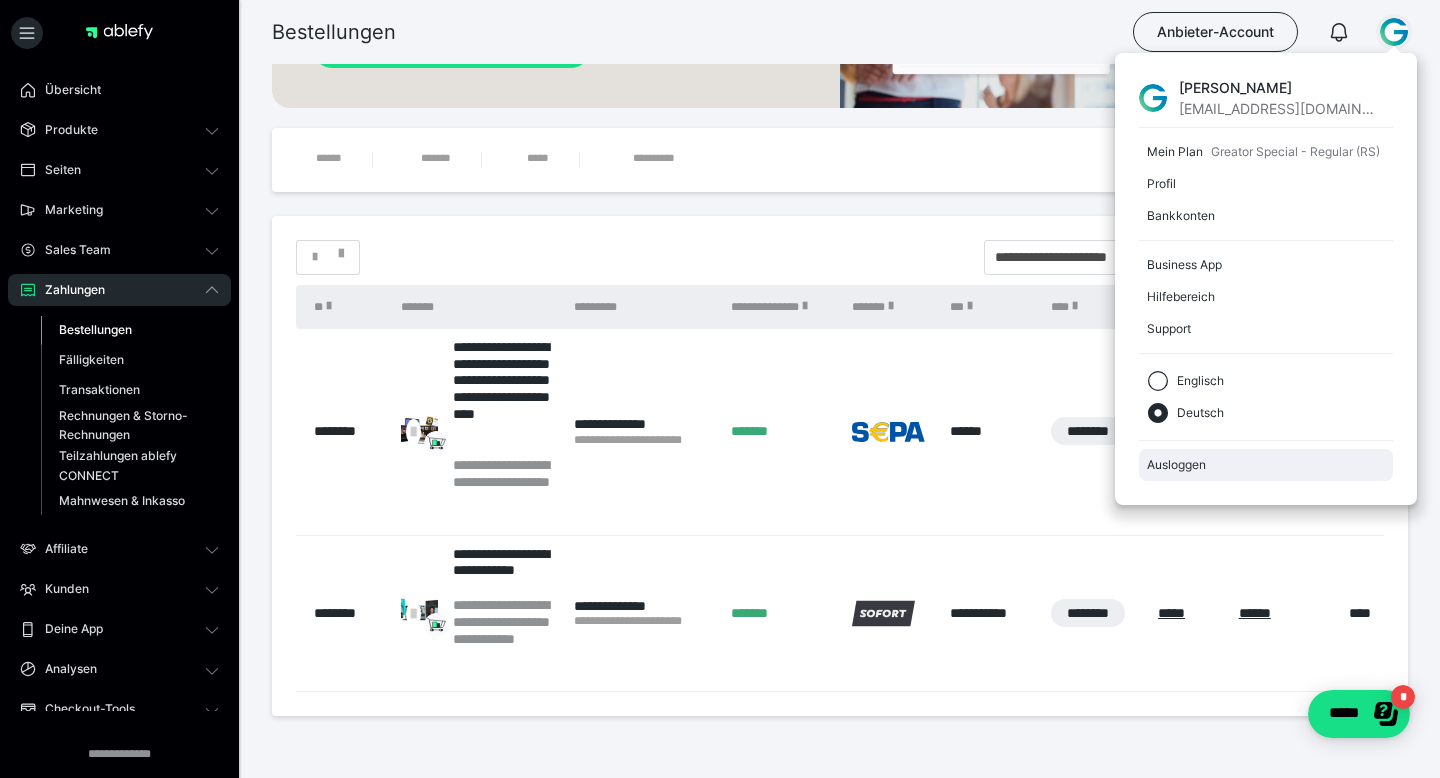 click on "Ausloggen" at bounding box center [1266, 465] 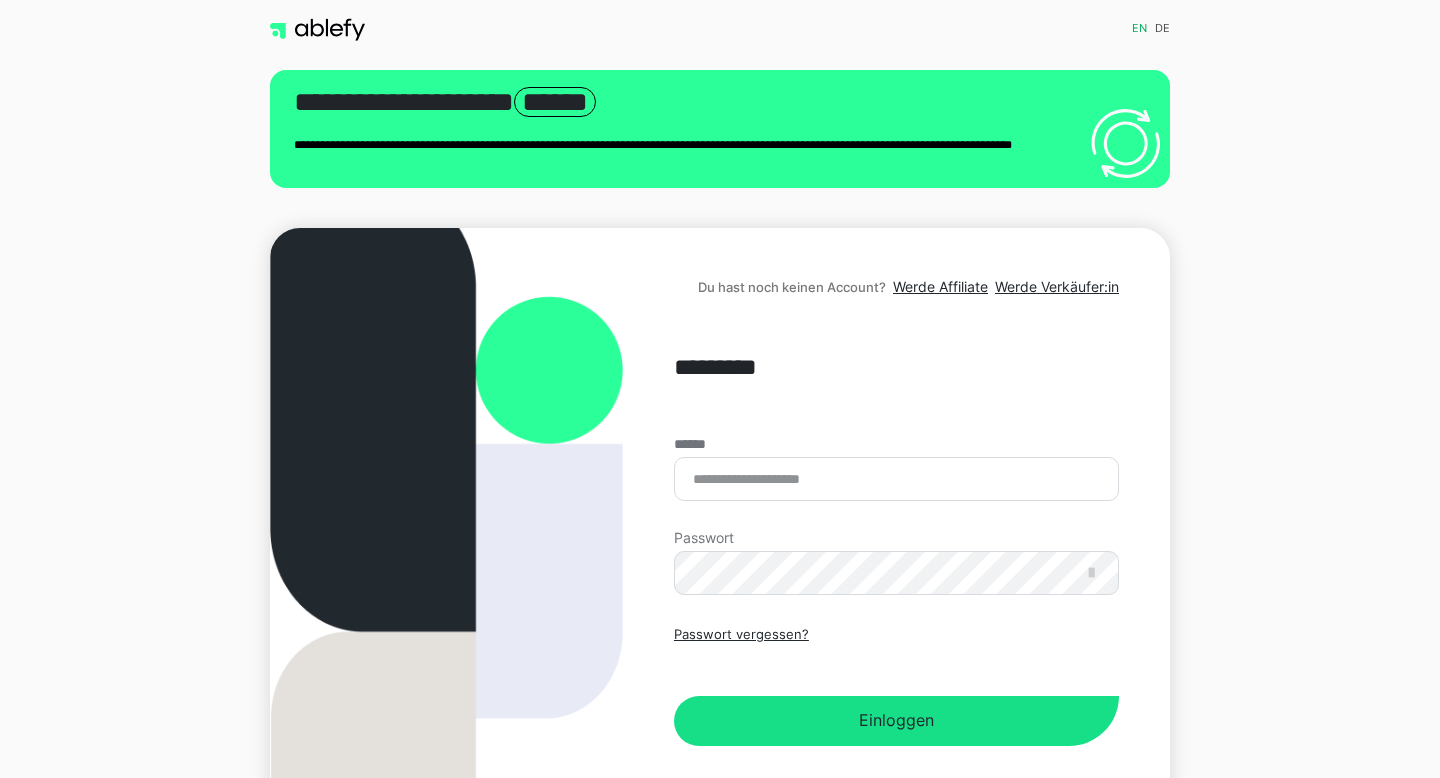 scroll, scrollTop: 0, scrollLeft: 0, axis: both 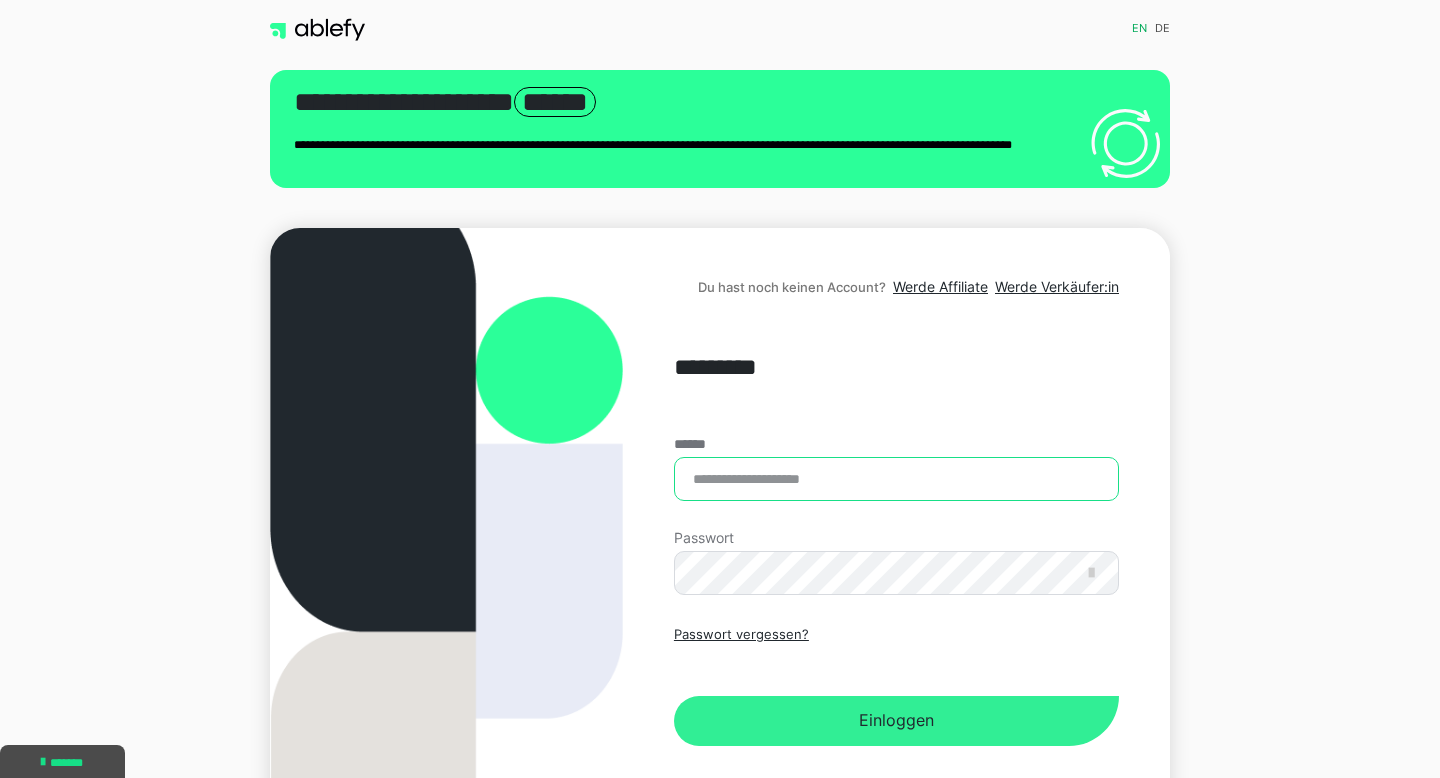 type on "**********" 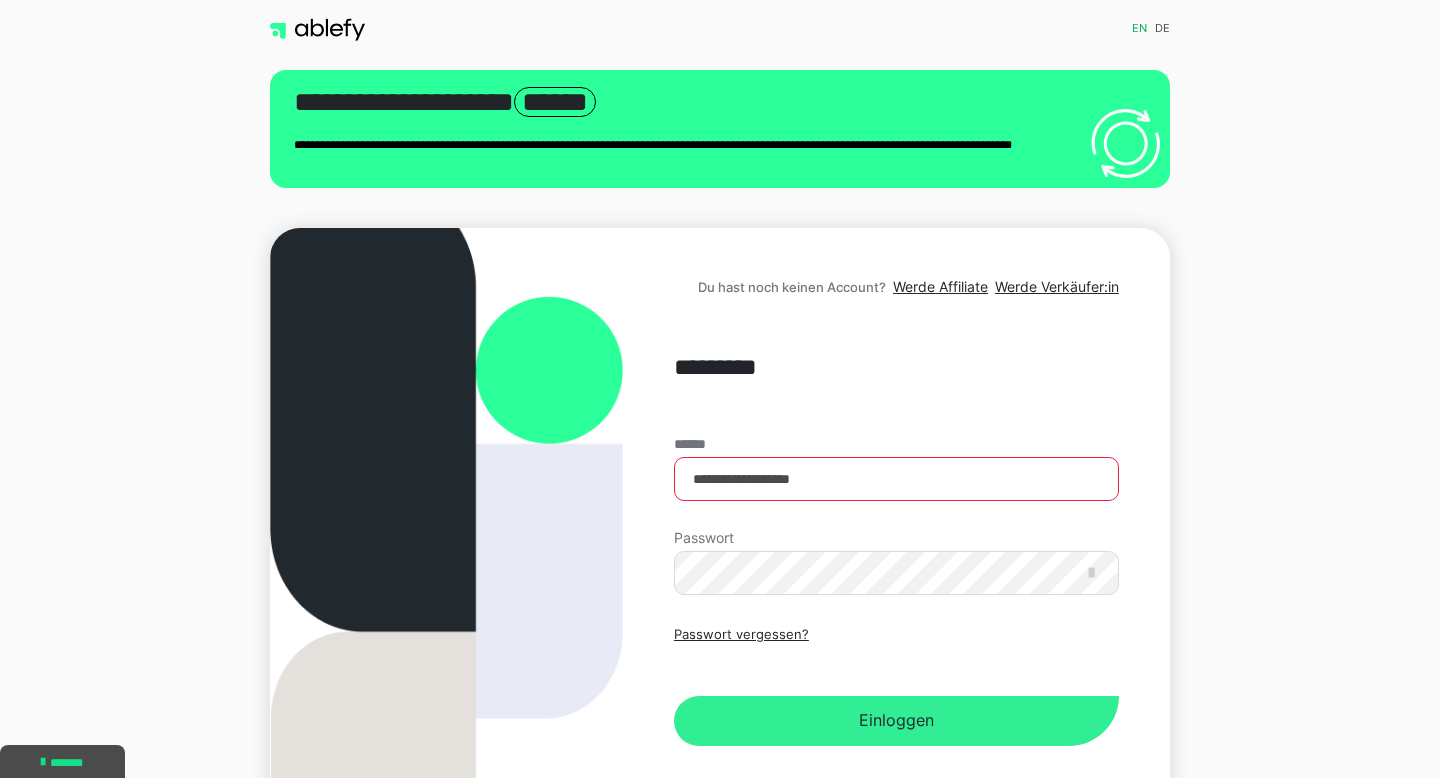 click on "Einloggen" at bounding box center (896, 721) 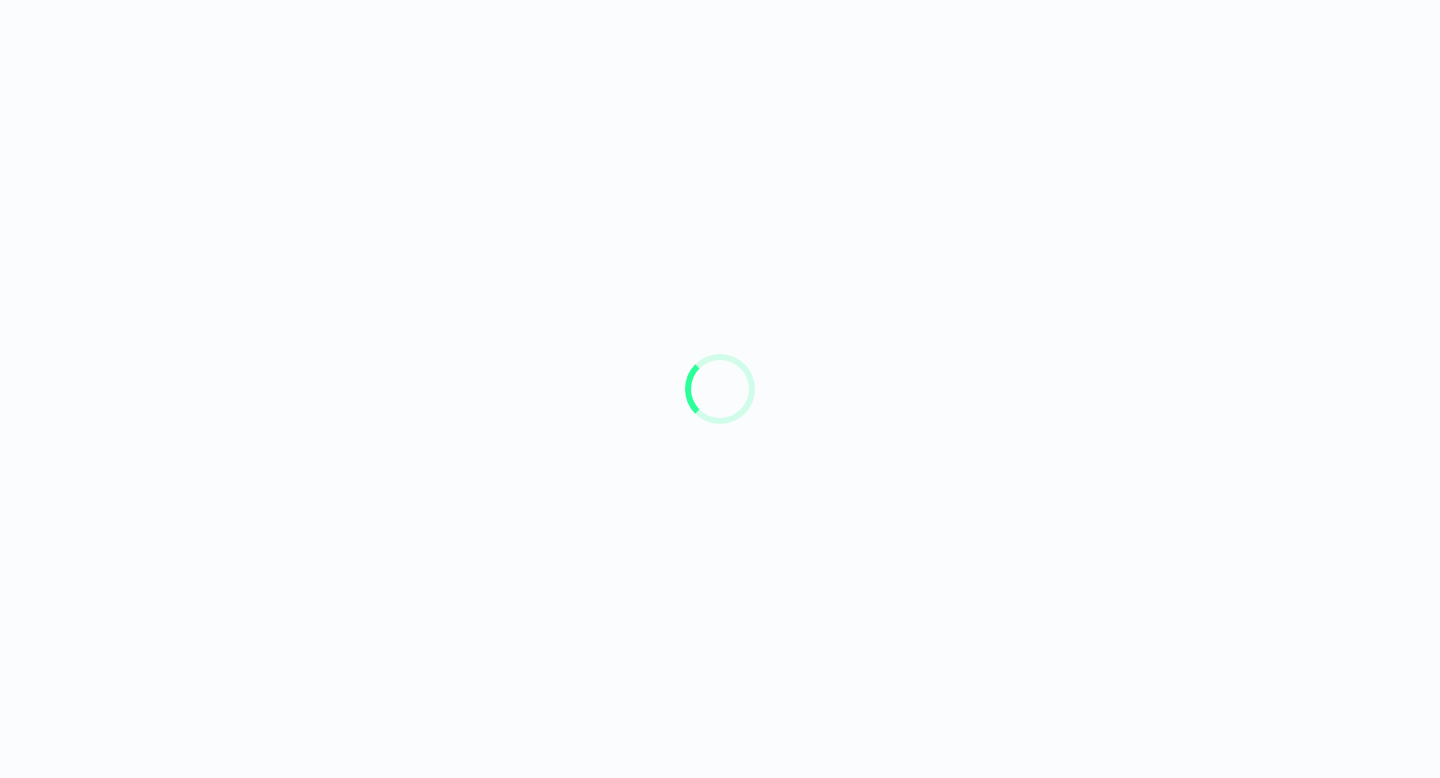 scroll, scrollTop: 0, scrollLeft: 0, axis: both 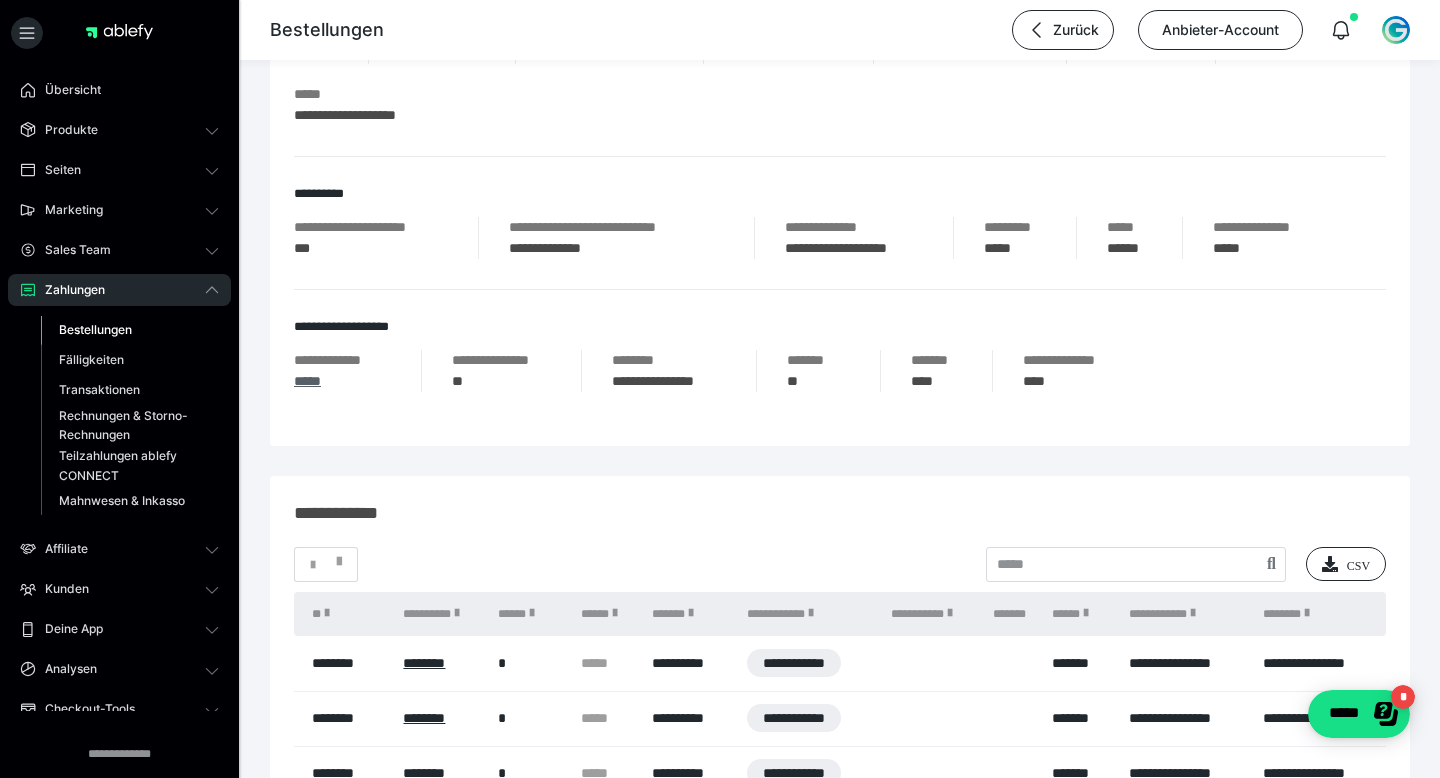 click on "*****" at bounding box center (307, 381) 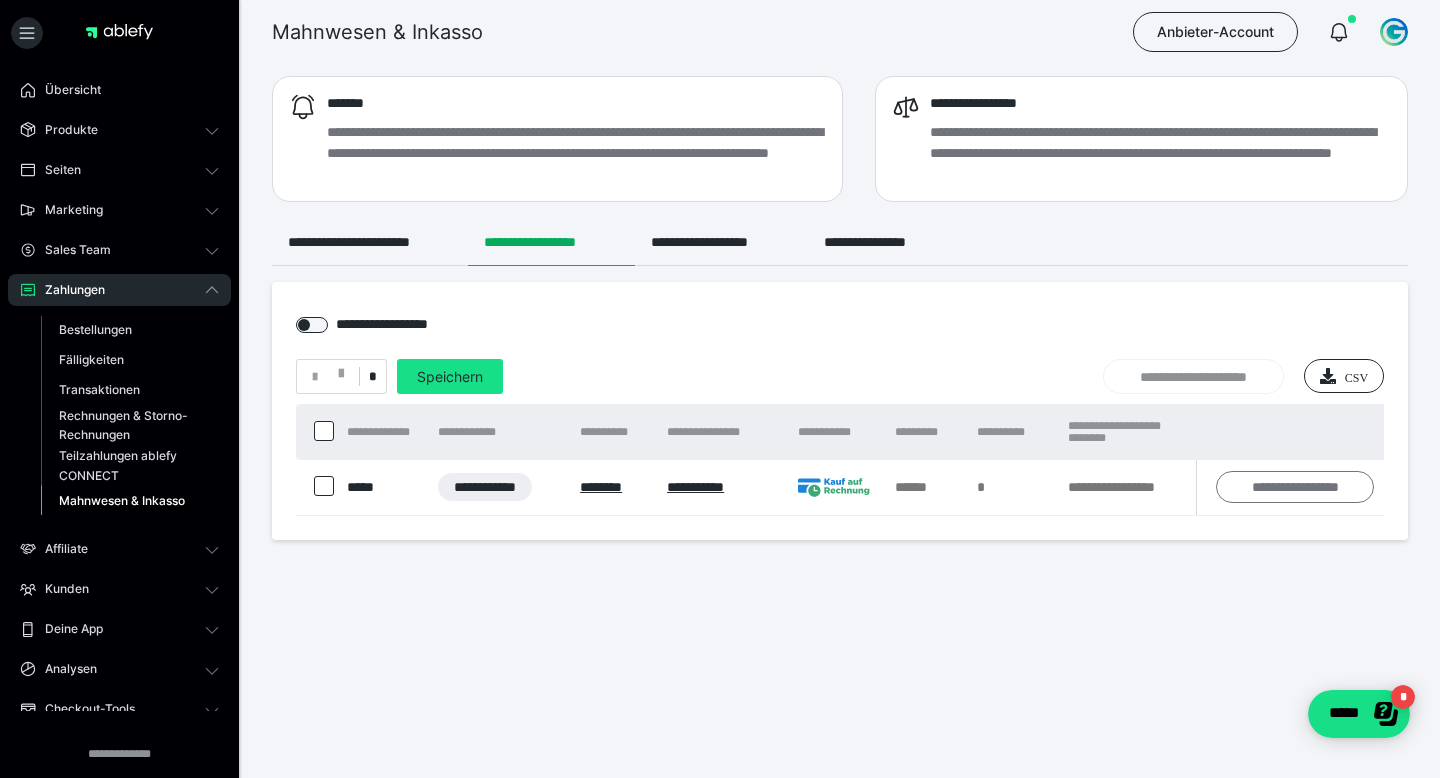 click on "**********" at bounding box center (1295, 487) 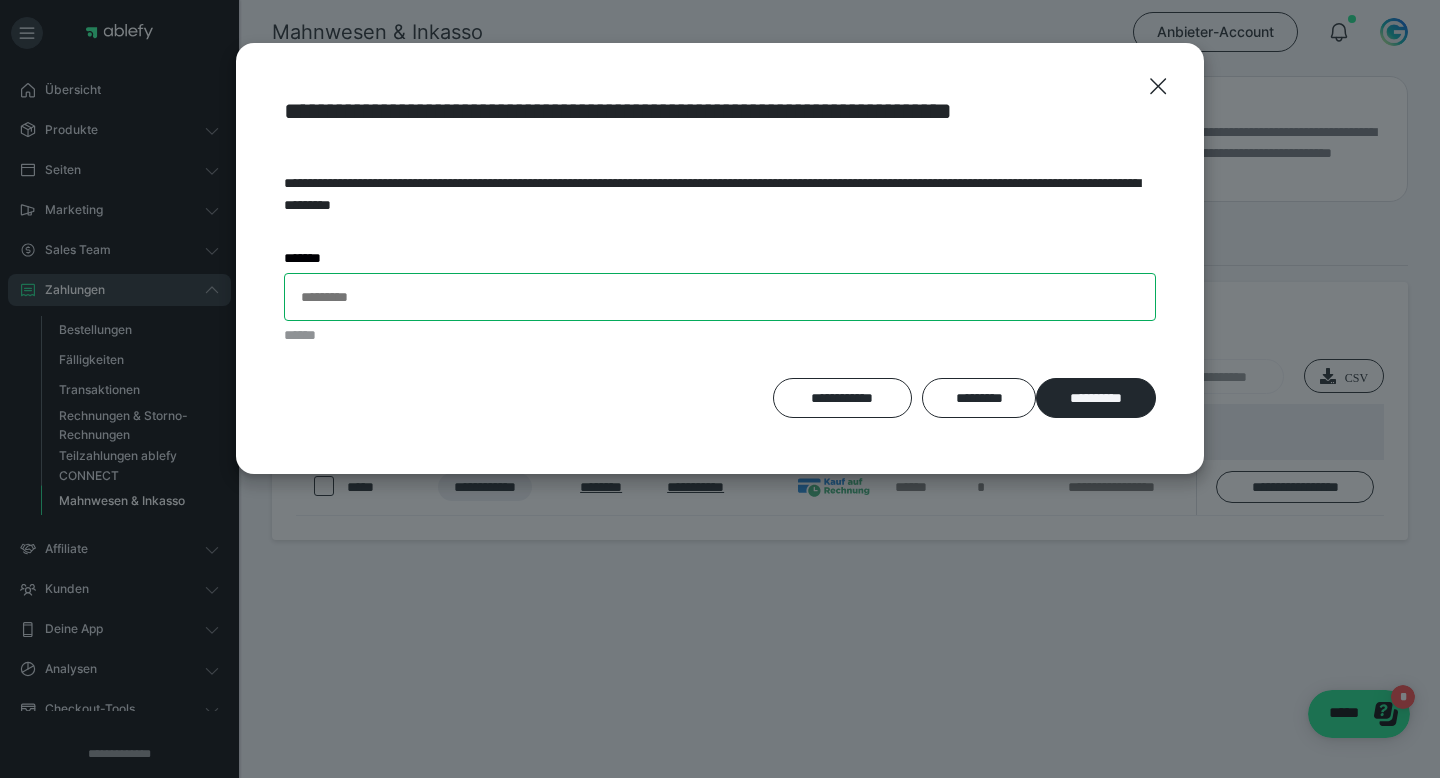 click on "*******" at bounding box center (720, 297) 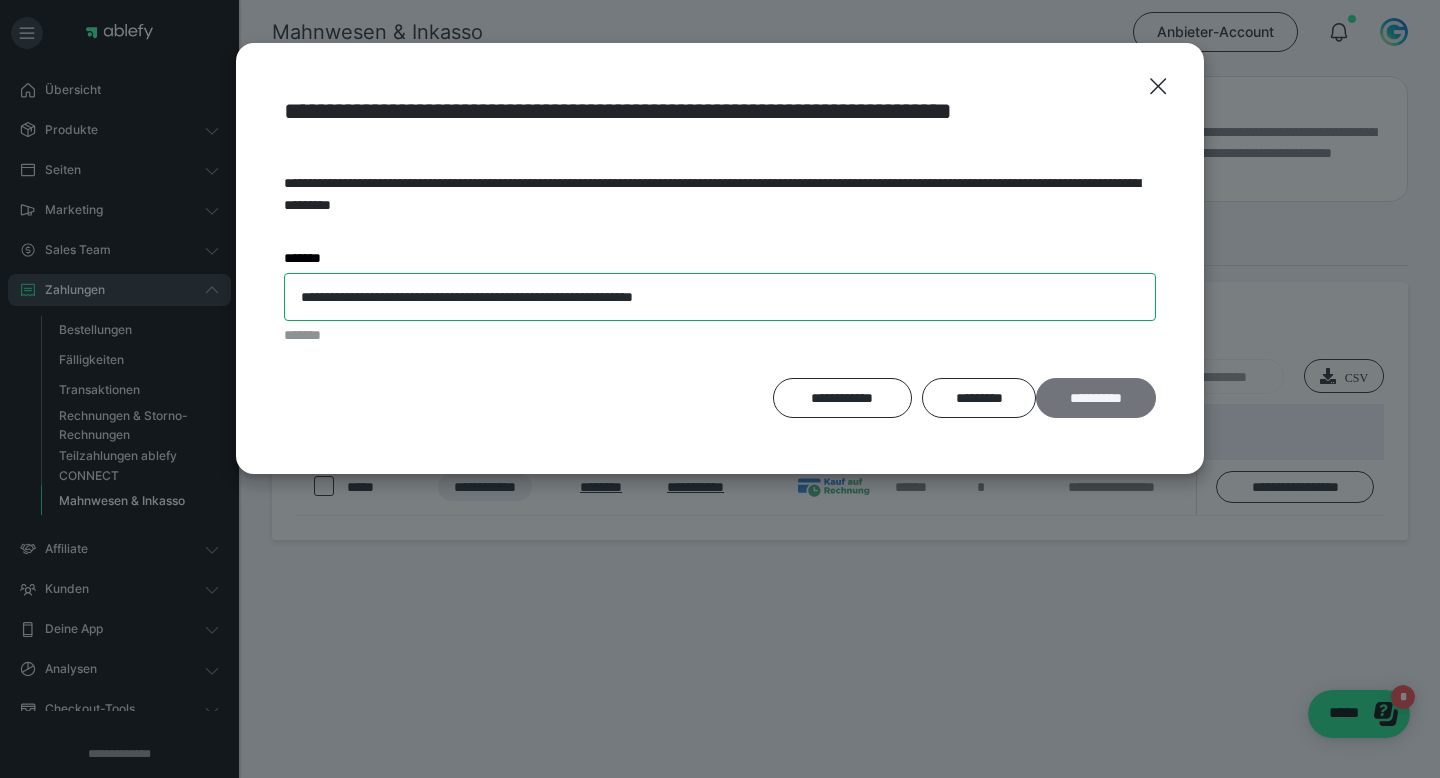 type on "**********" 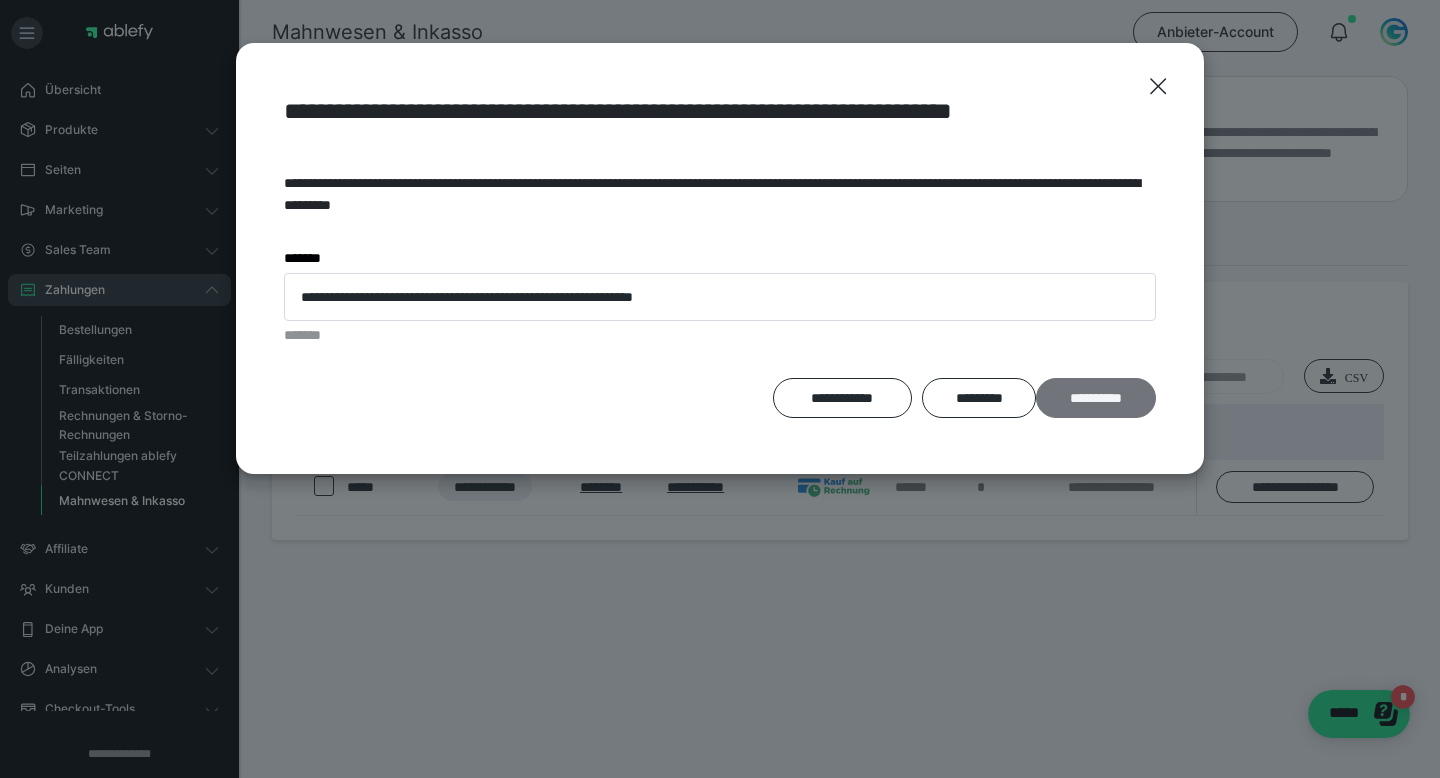 click on "**********" at bounding box center [1096, 398] 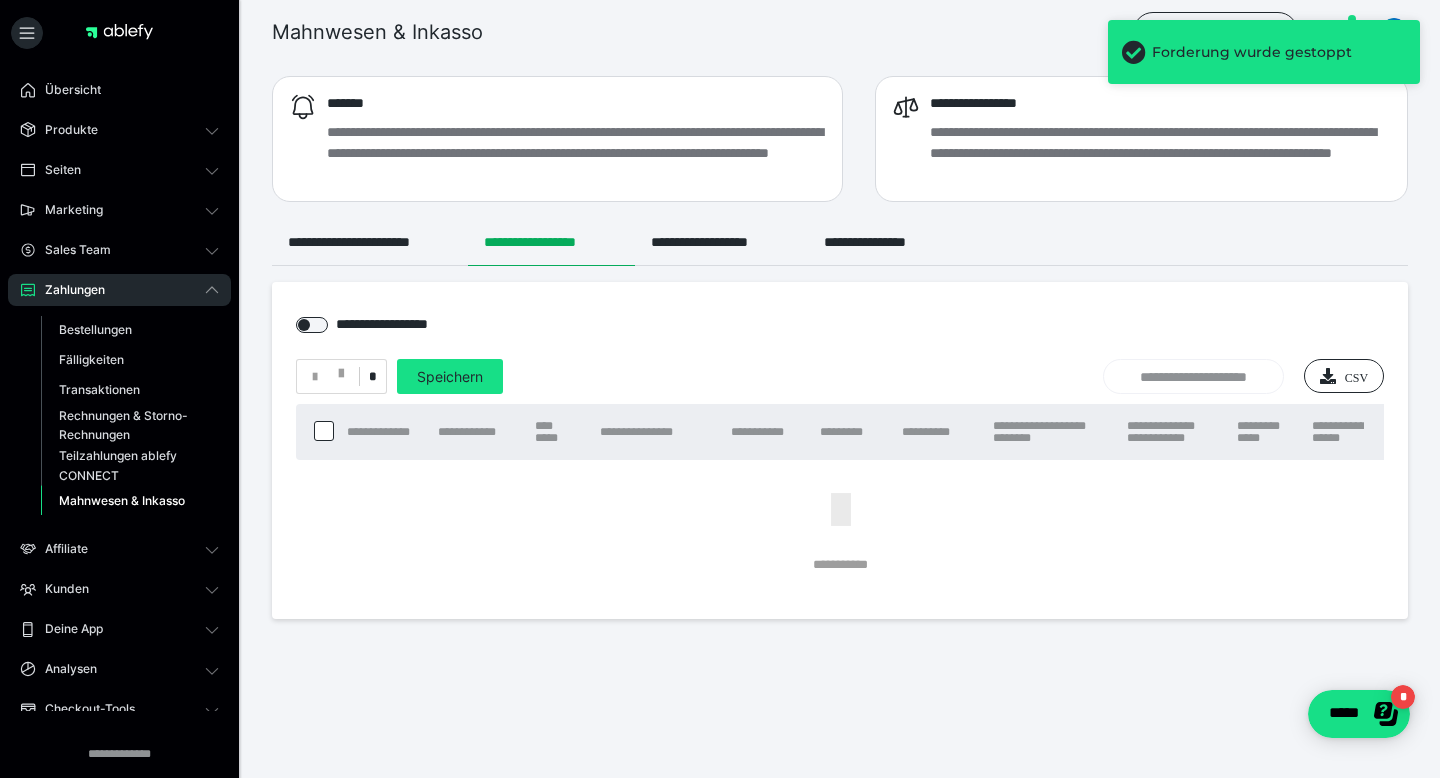 scroll, scrollTop: 0, scrollLeft: 8, axis: horizontal 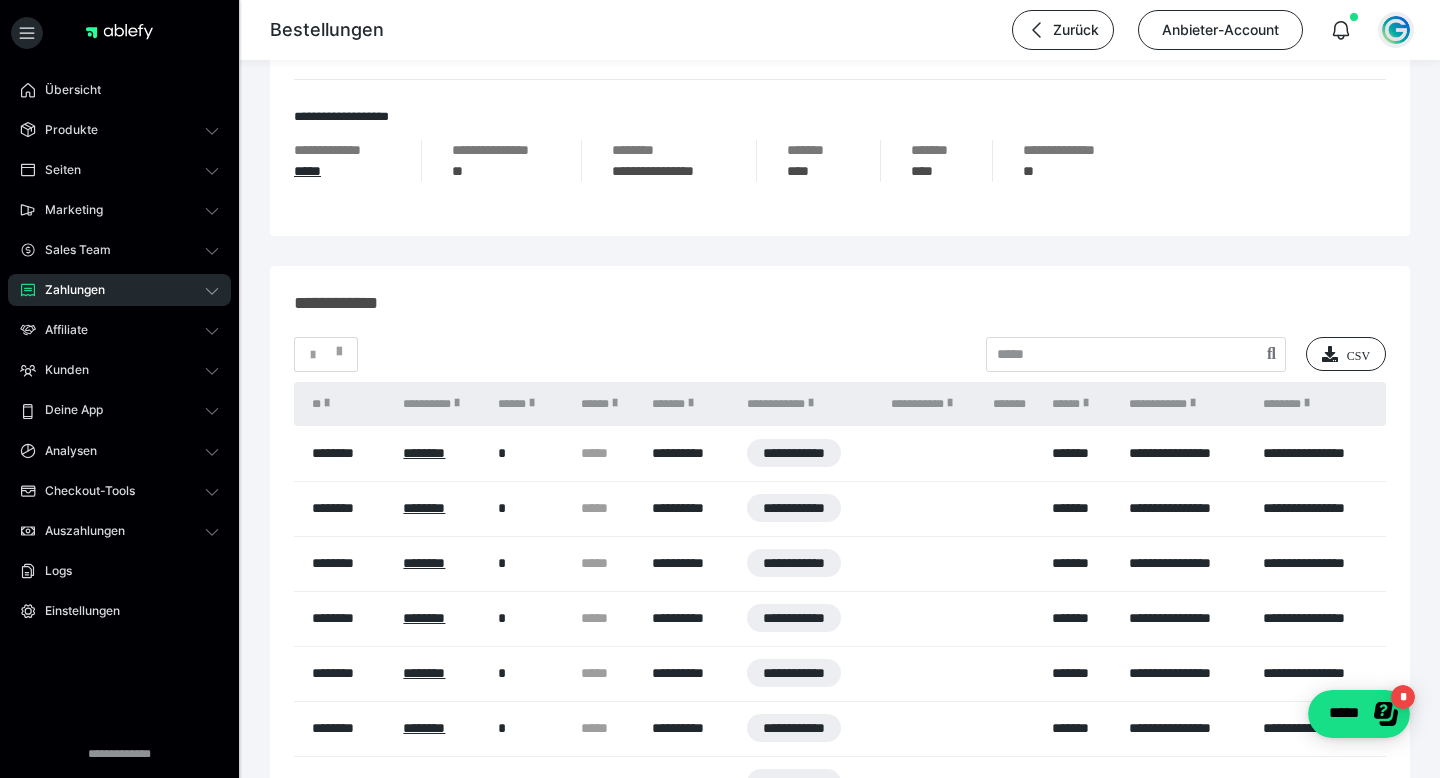 click at bounding box center (1396, 30) 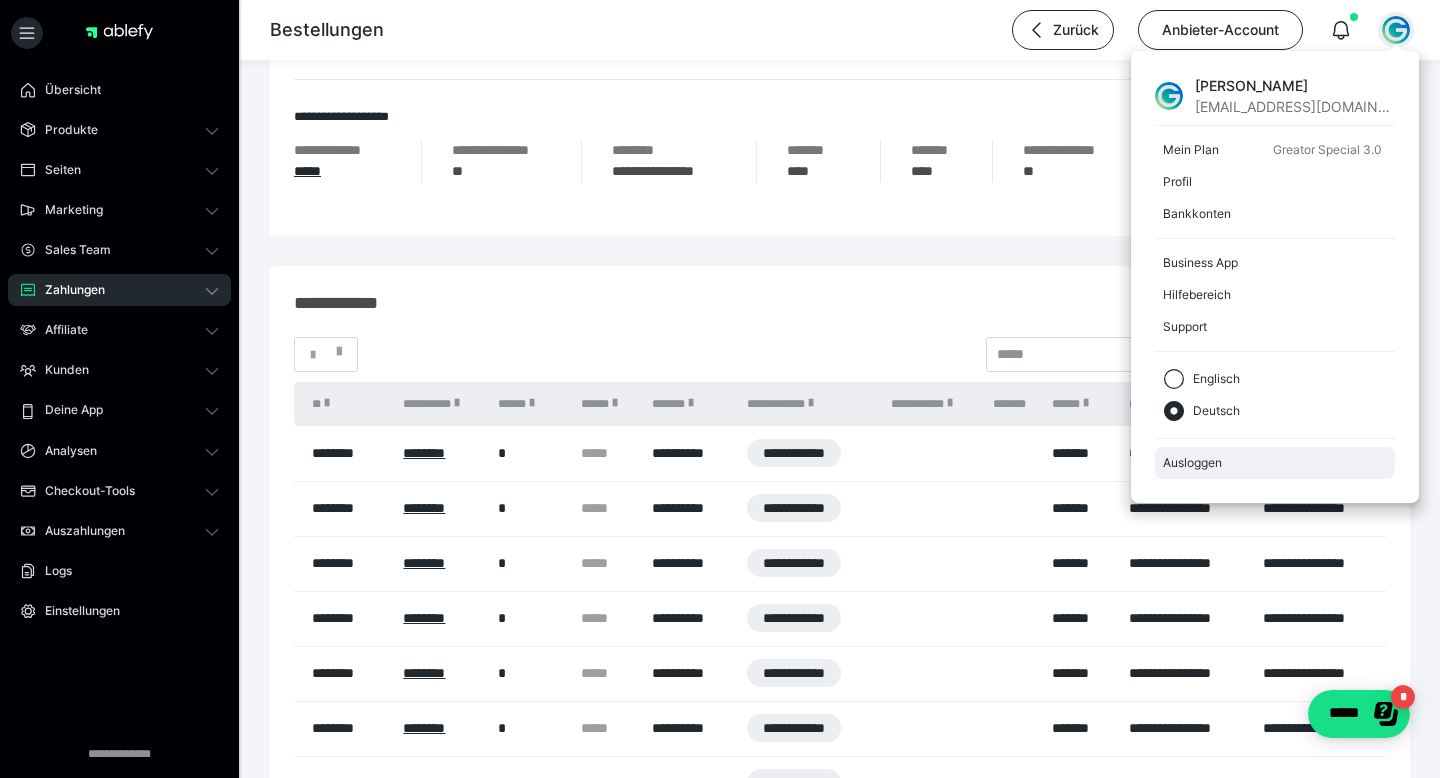 click on "Ausloggen" at bounding box center (1275, 463) 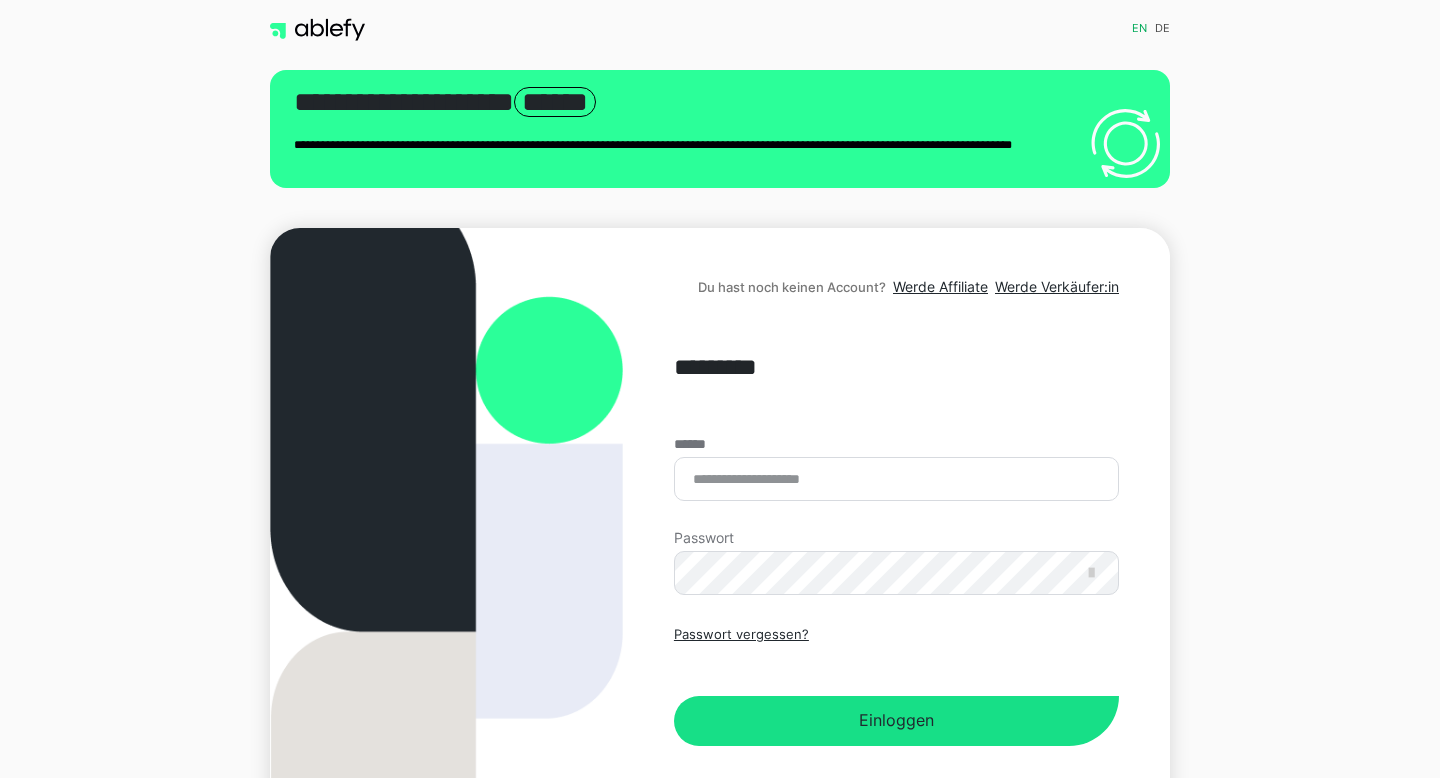 scroll, scrollTop: 0, scrollLeft: 0, axis: both 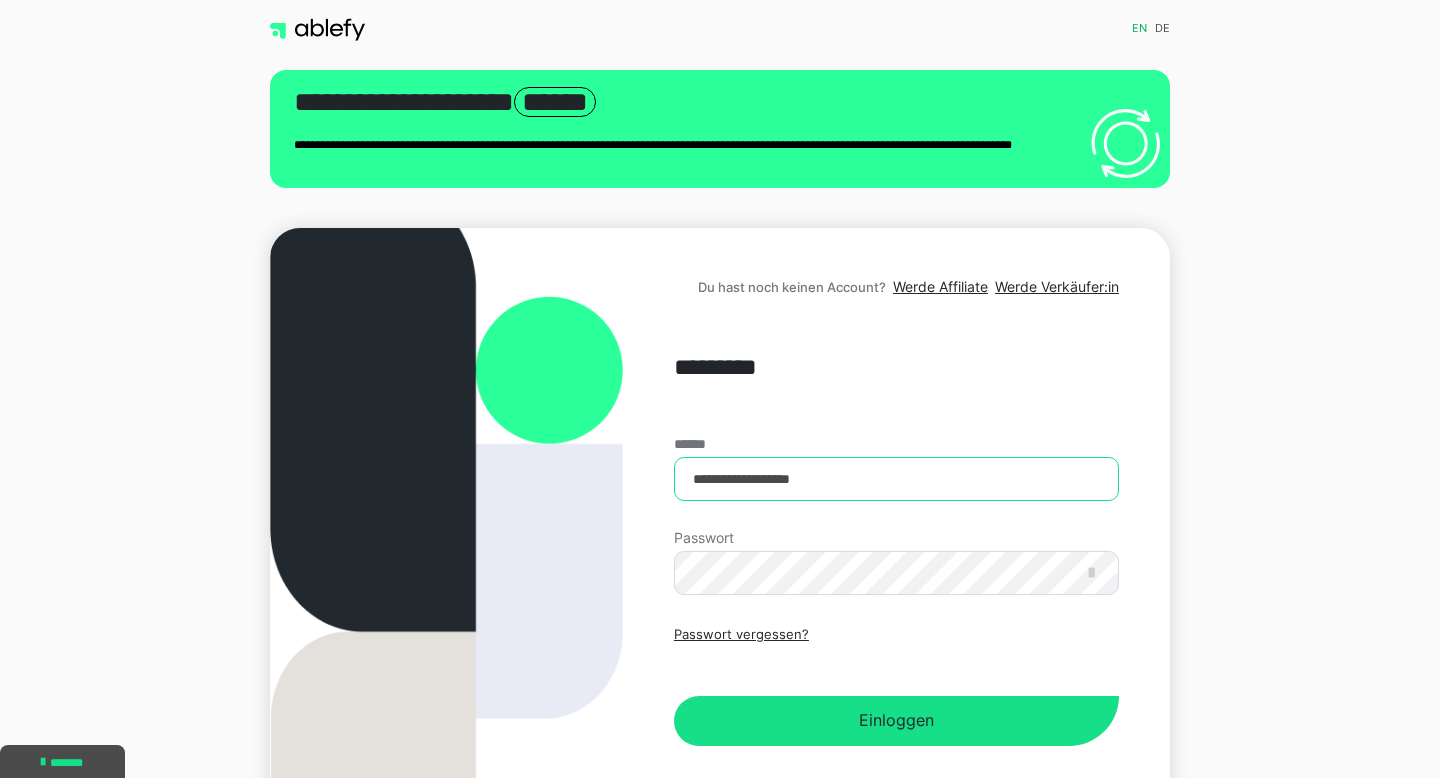 click on "**********" at bounding box center [896, 479] 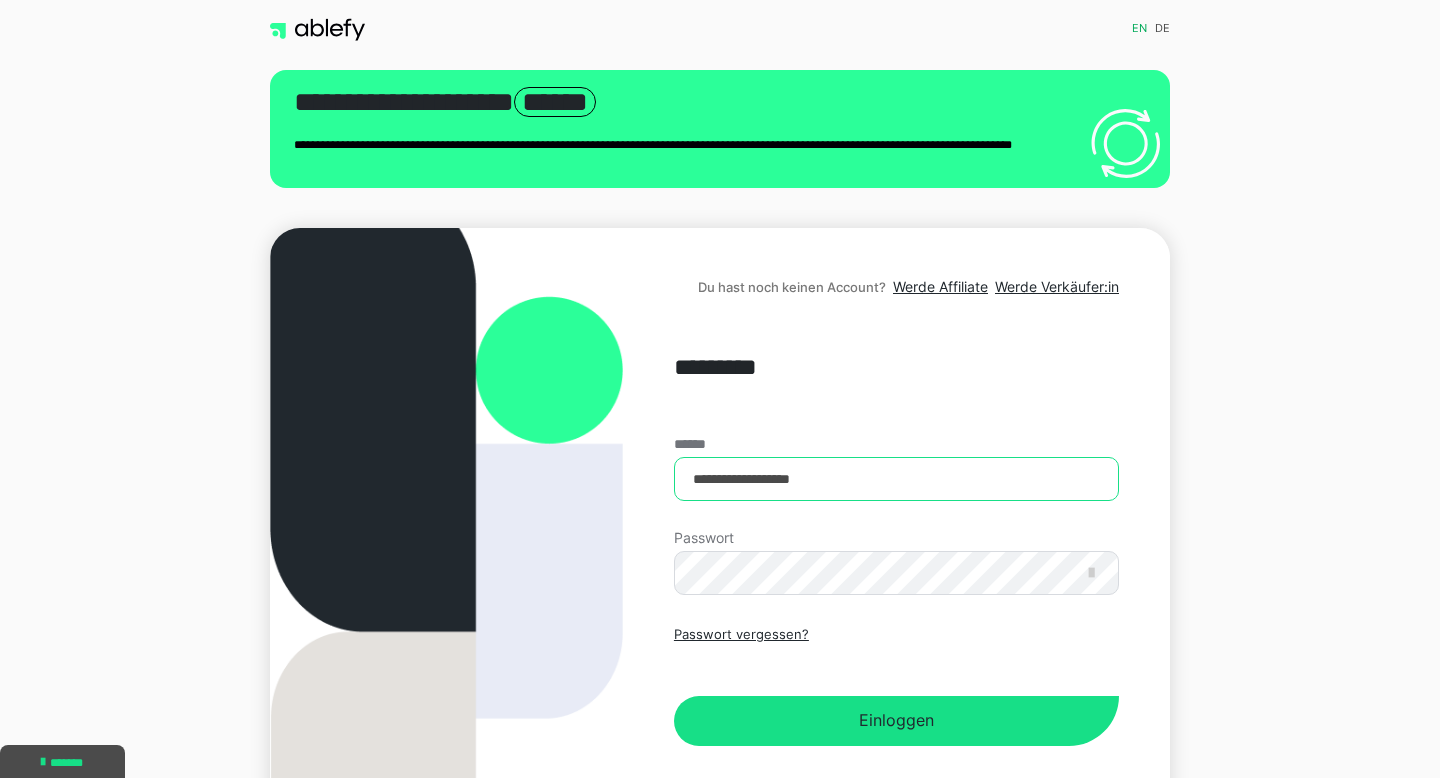 type on "**********" 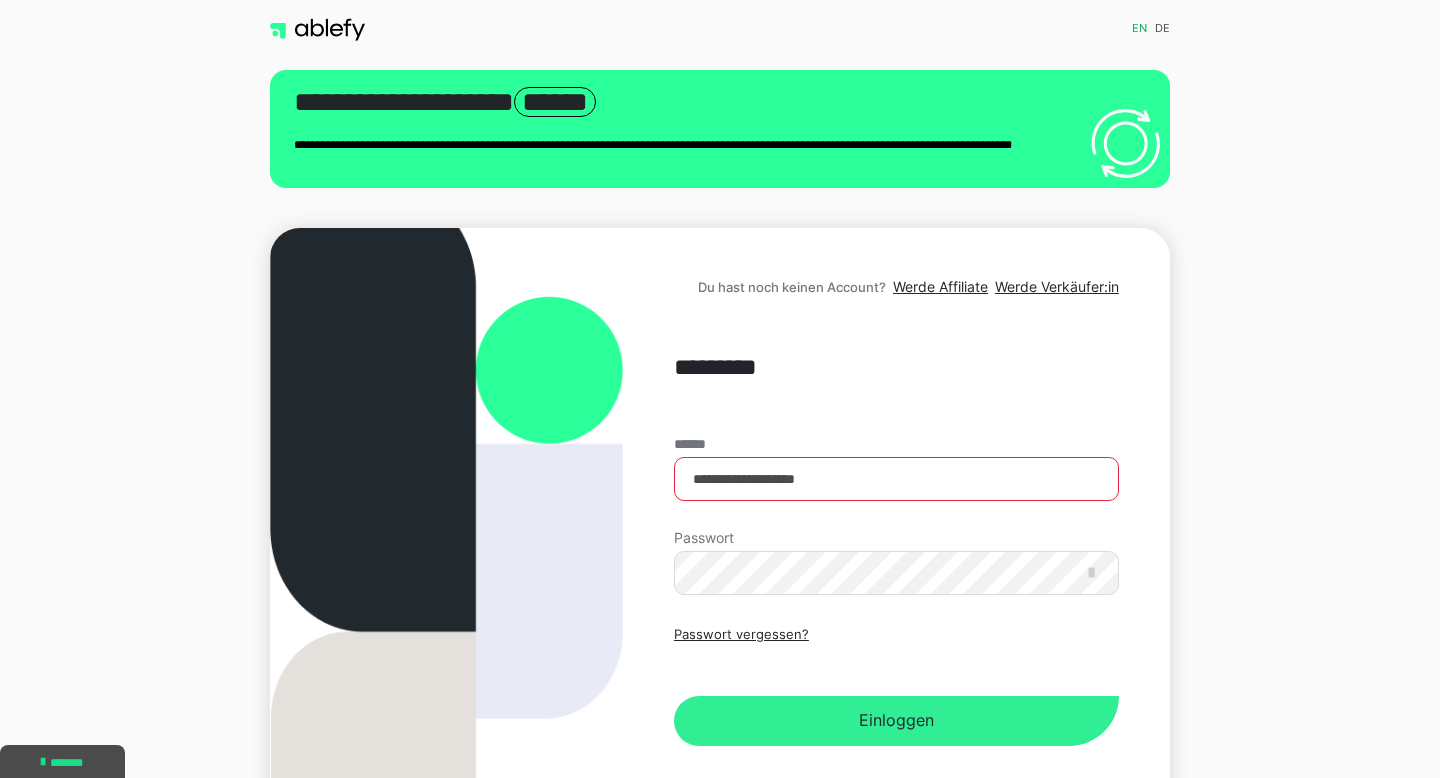 click on "Einloggen" at bounding box center [896, 721] 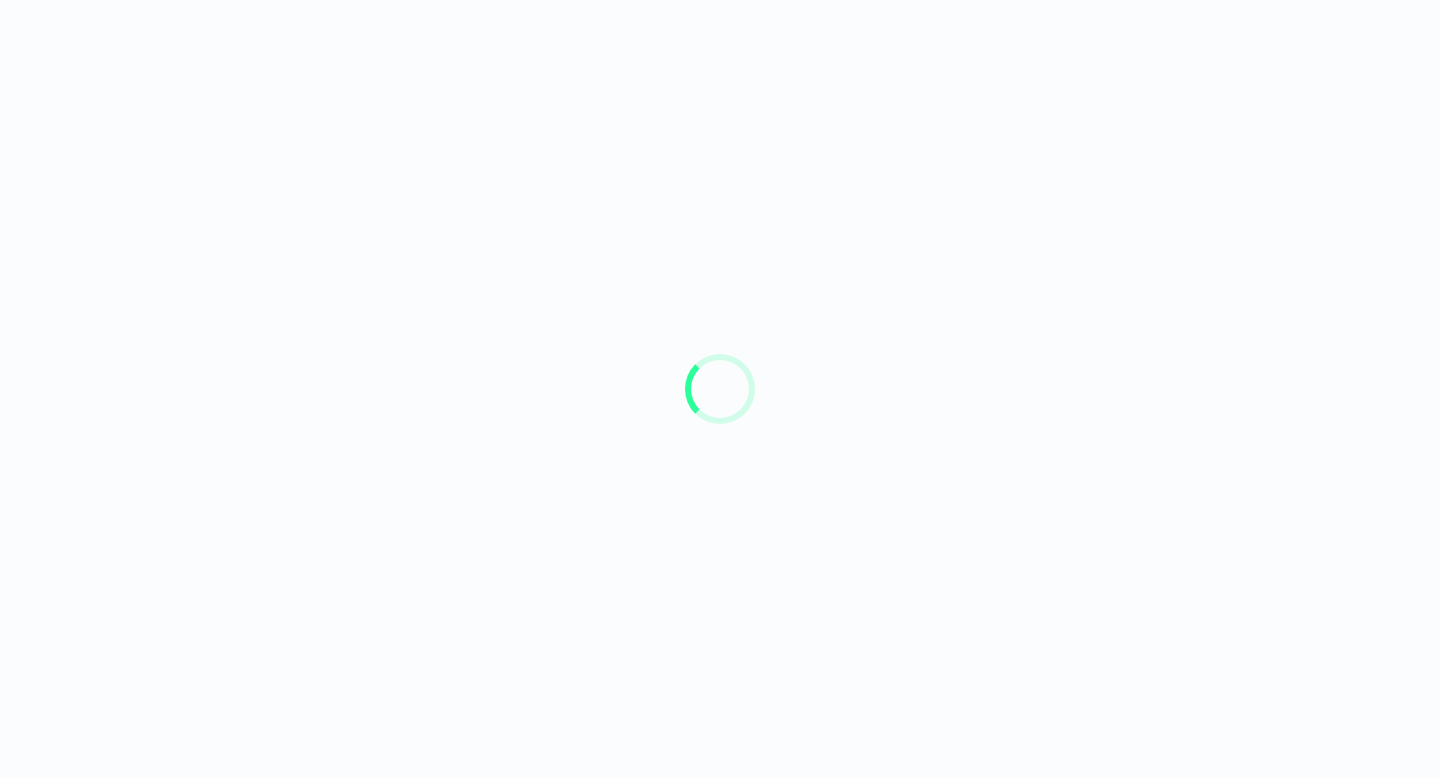 scroll, scrollTop: 0, scrollLeft: 0, axis: both 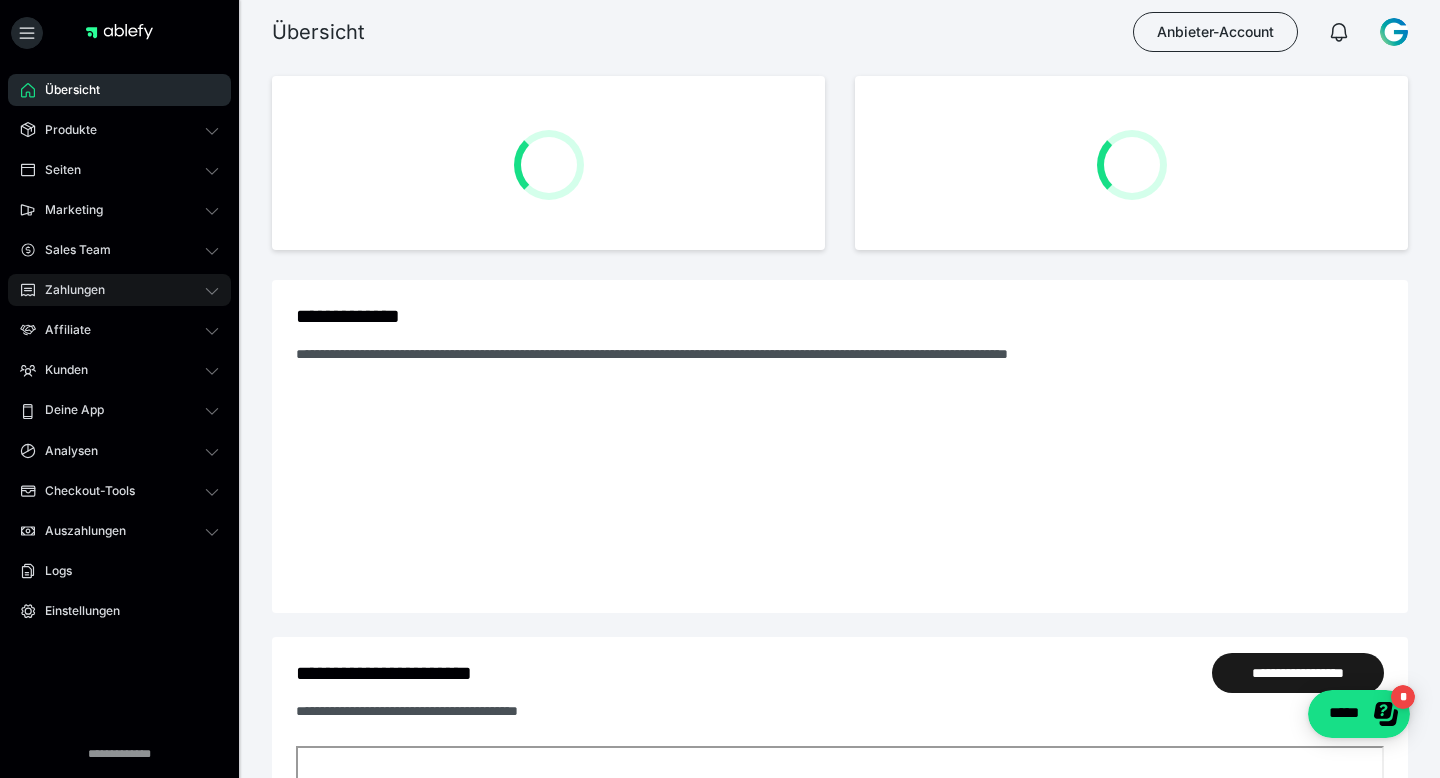 click on "Zahlungen" at bounding box center [68, 290] 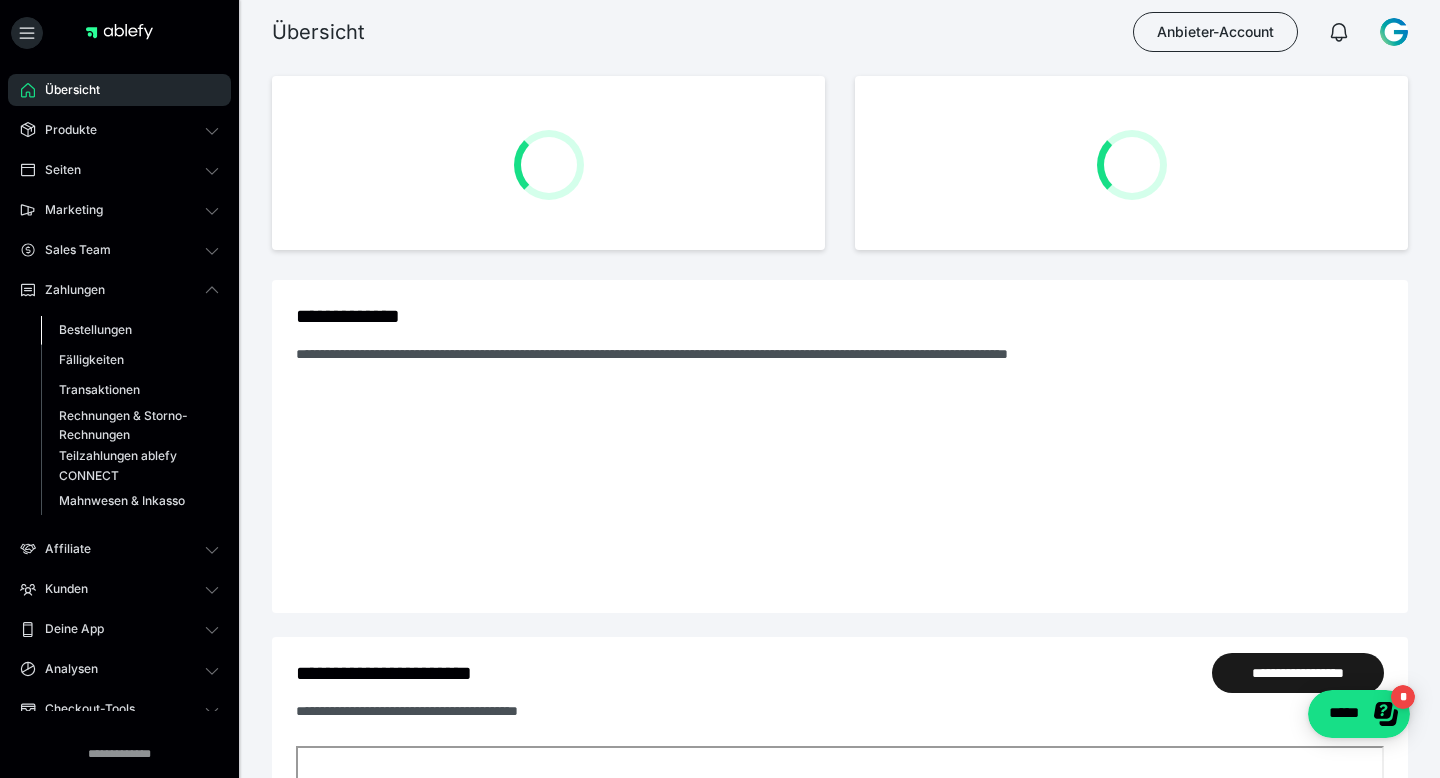 click on "Bestellungen" at bounding box center [95, 329] 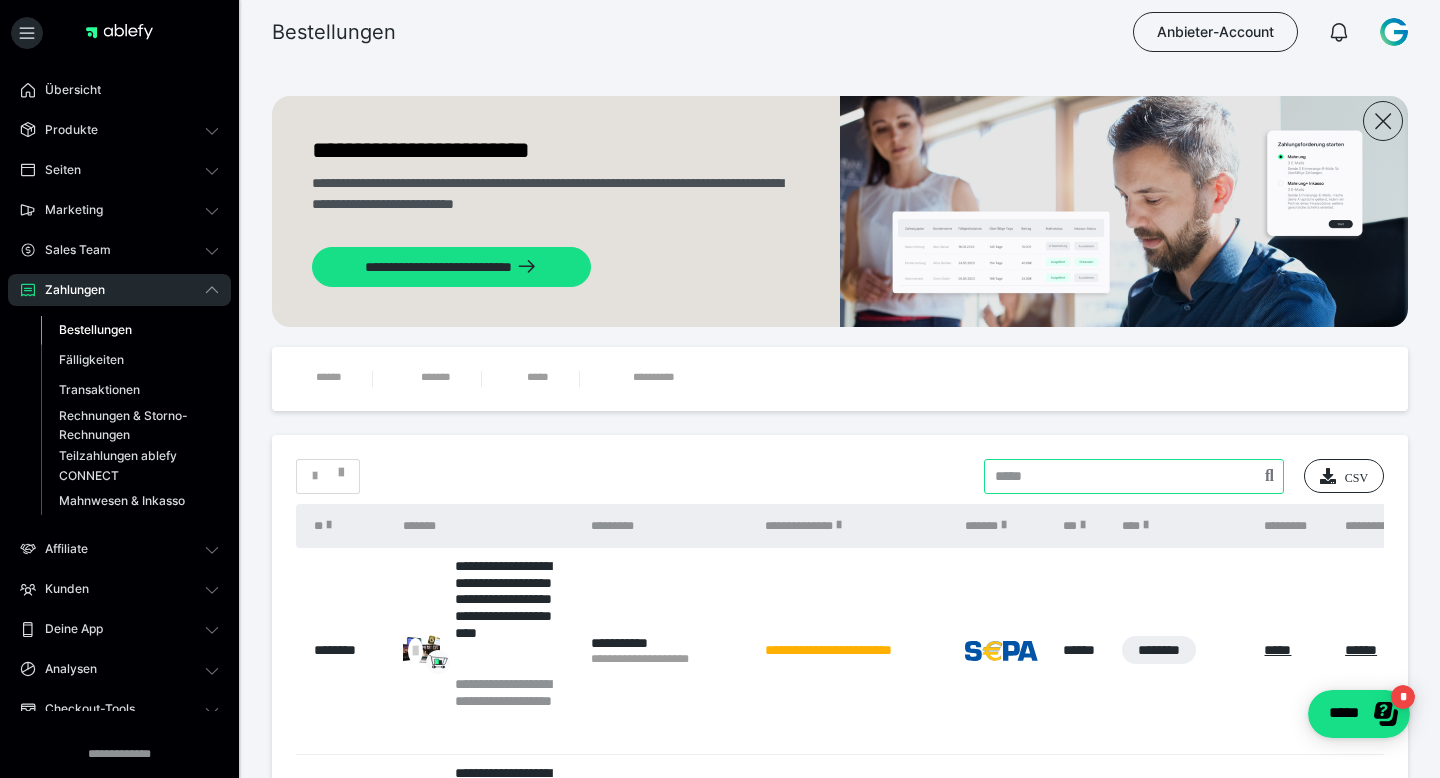 click at bounding box center (1134, 476) 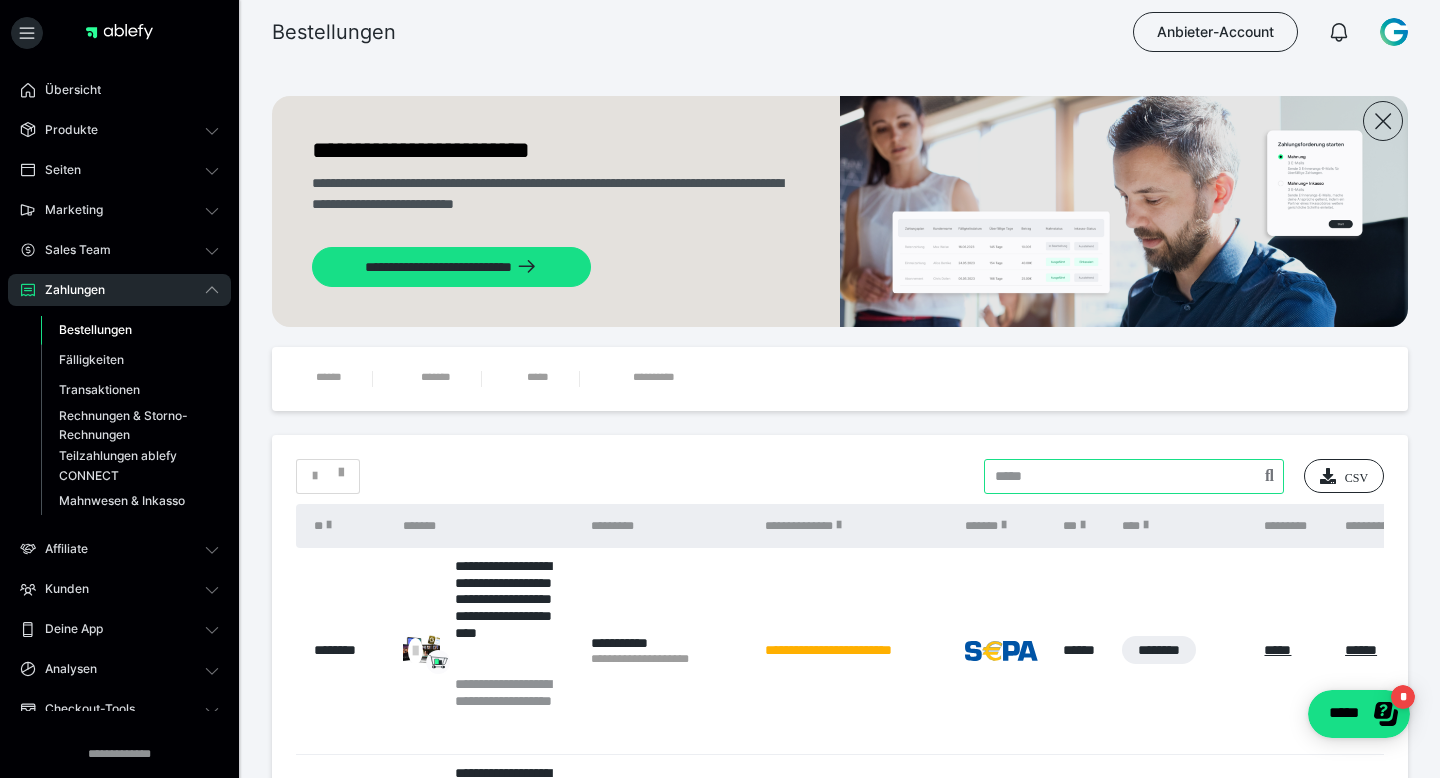 paste on "**********" 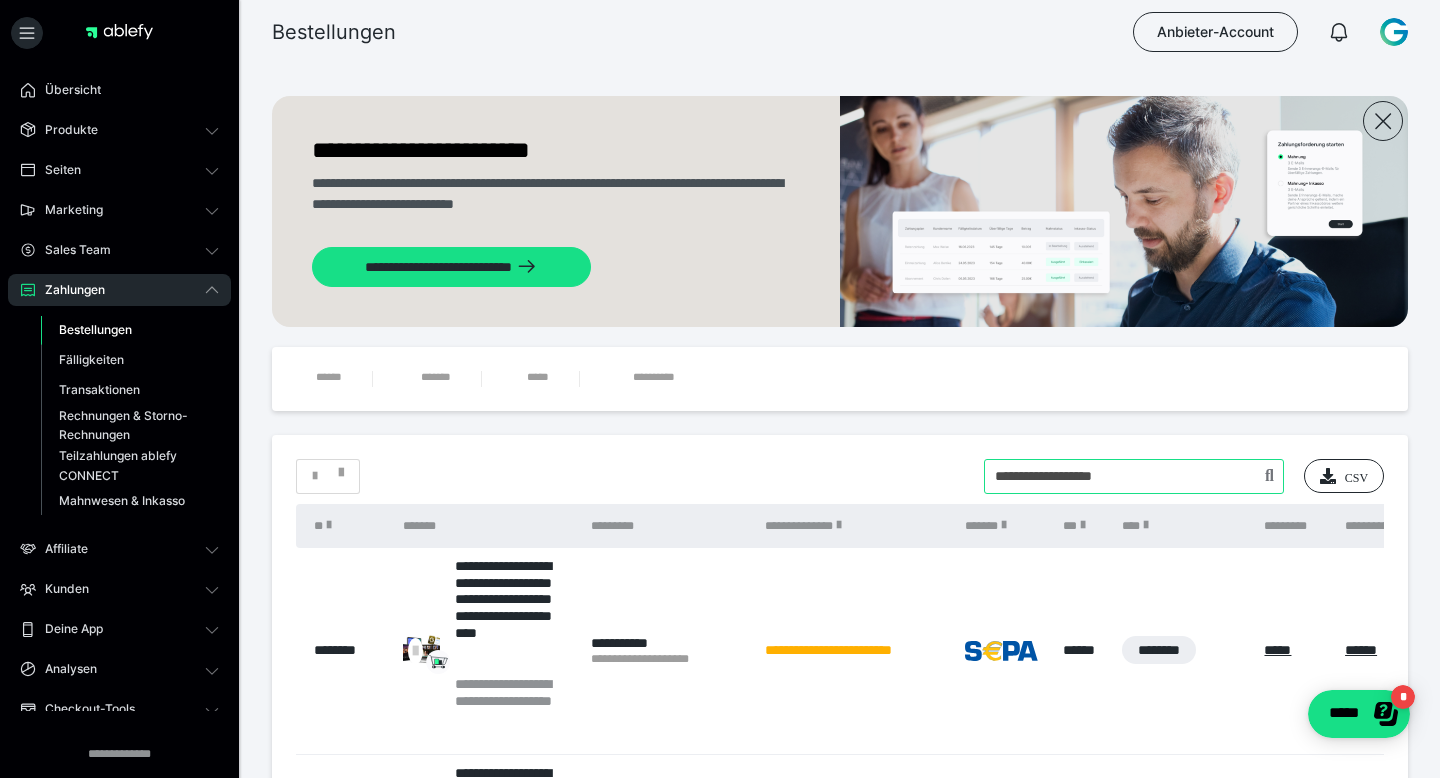 type on "**********" 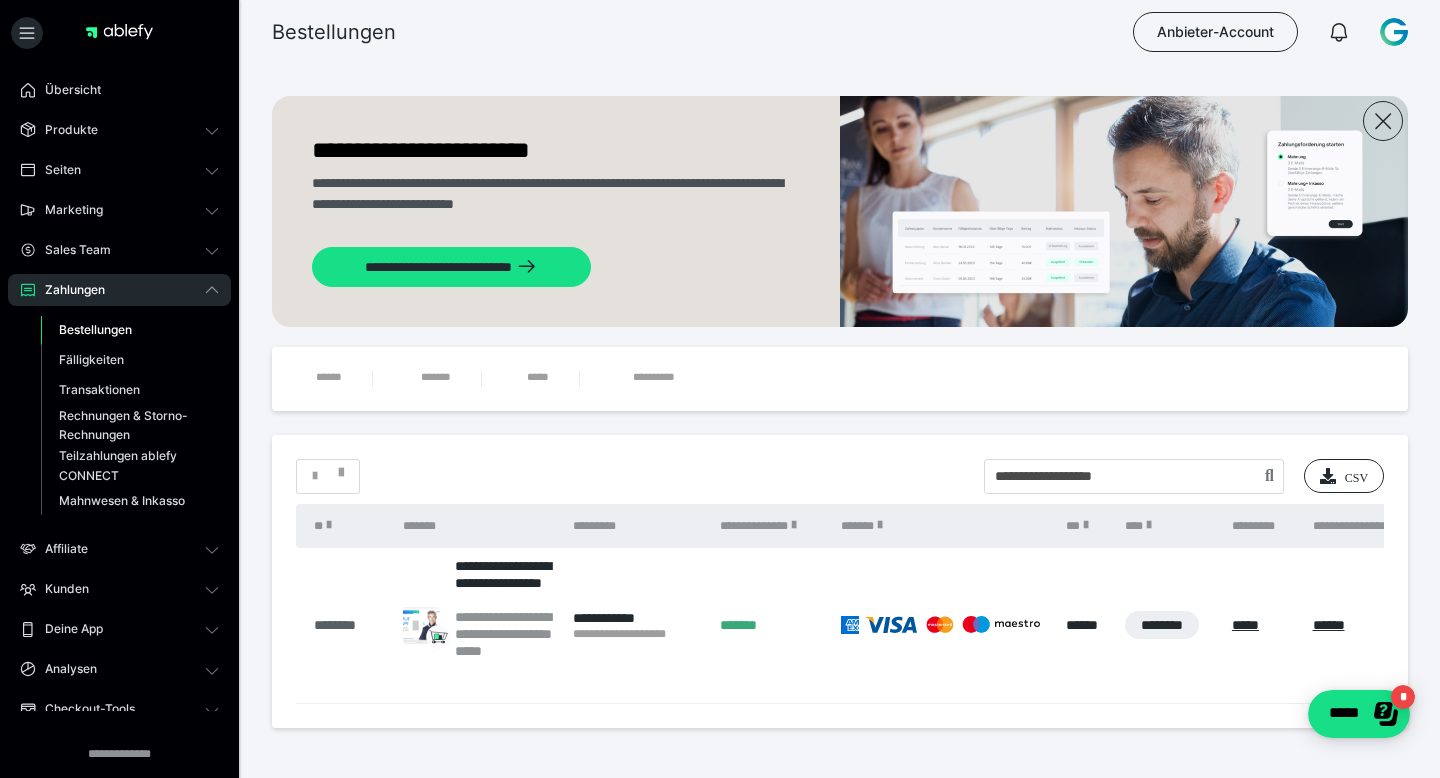 click on "********" at bounding box center [348, 625] 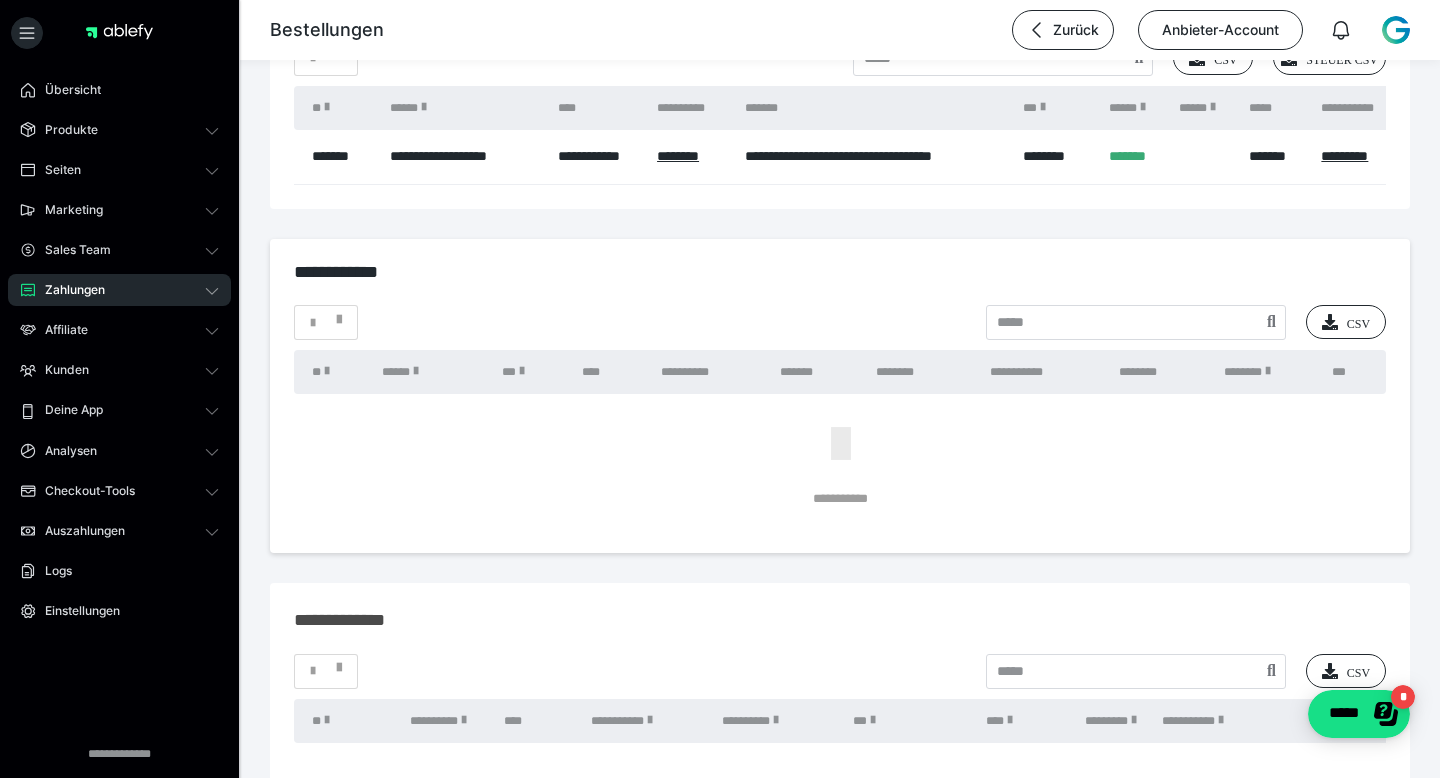 scroll, scrollTop: 1473, scrollLeft: 0, axis: vertical 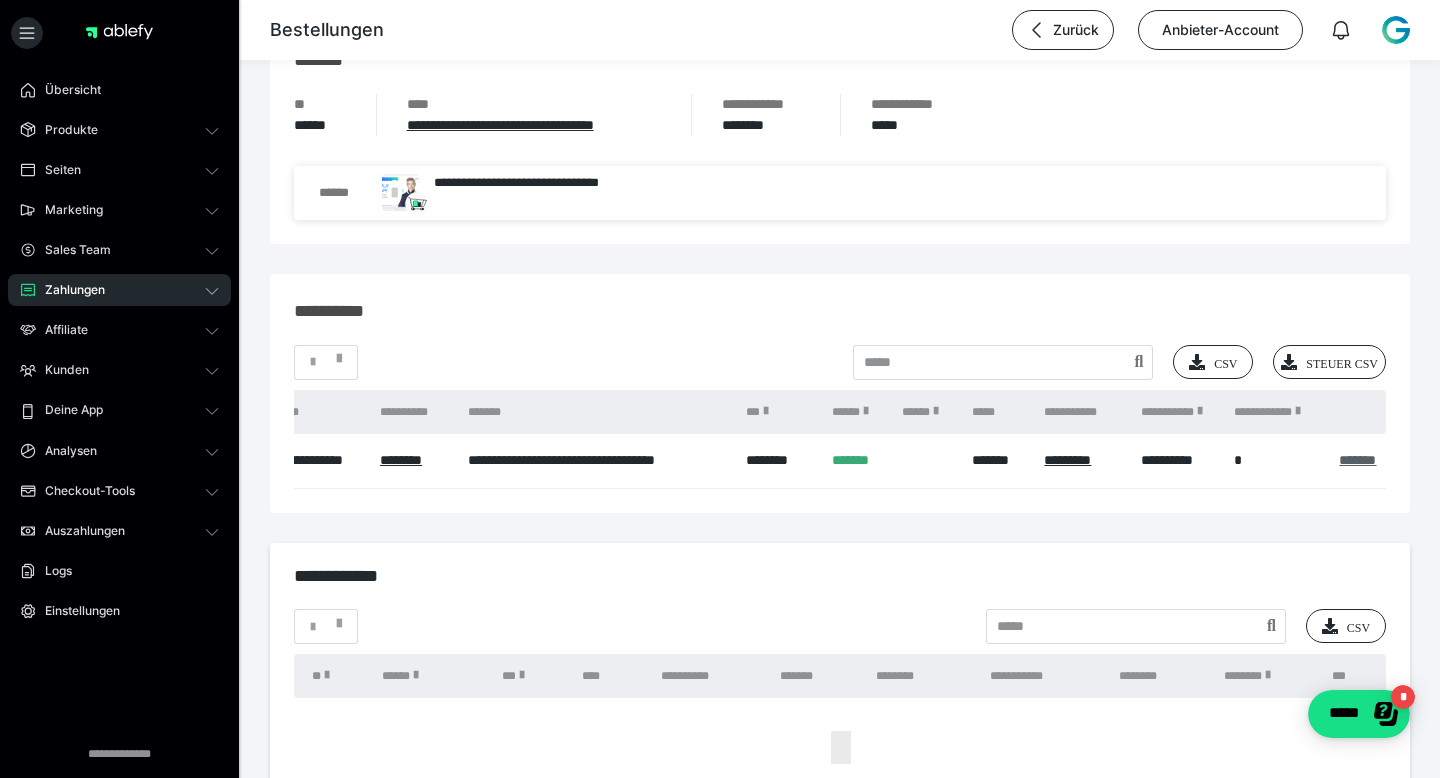 click on "*******" at bounding box center [1357, 460] 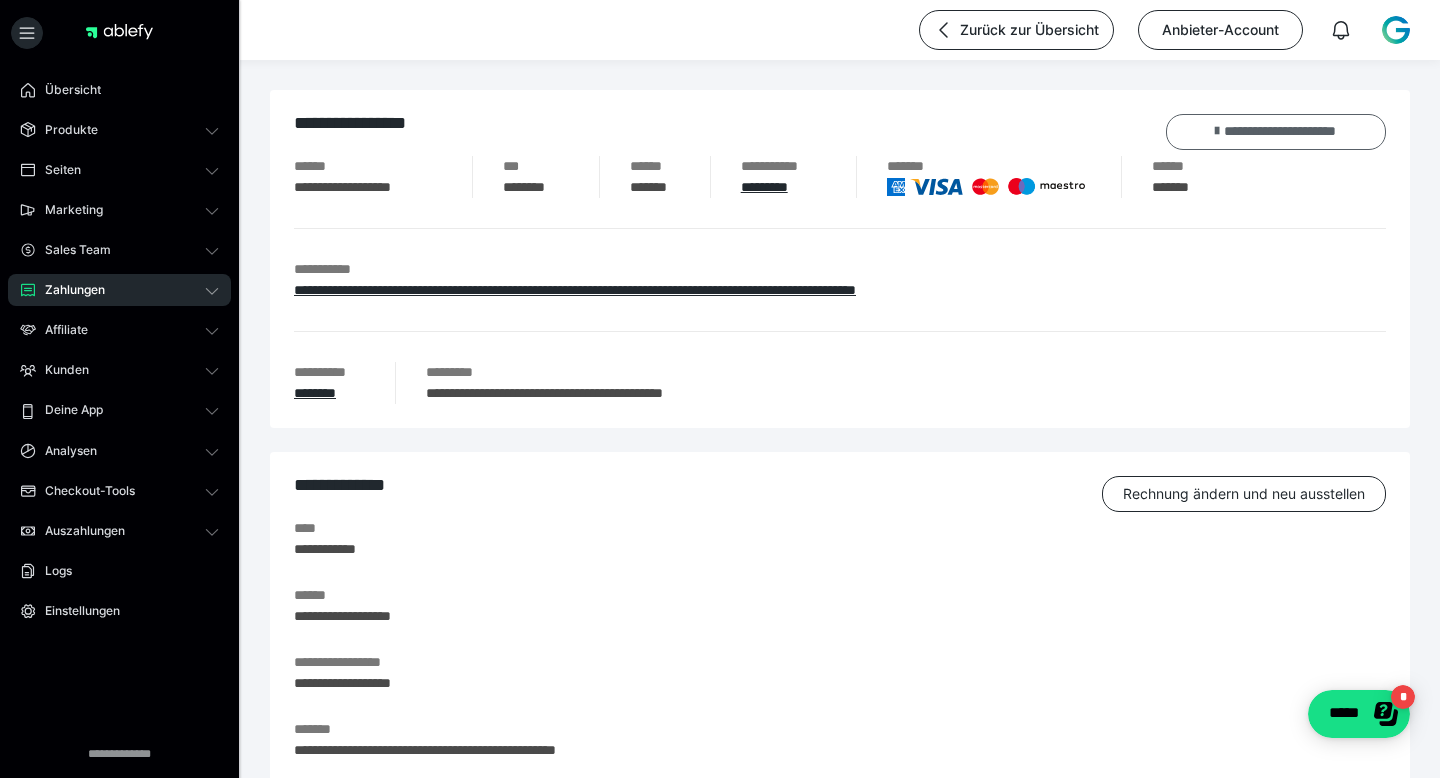 click on "**********" at bounding box center [1276, 132] 